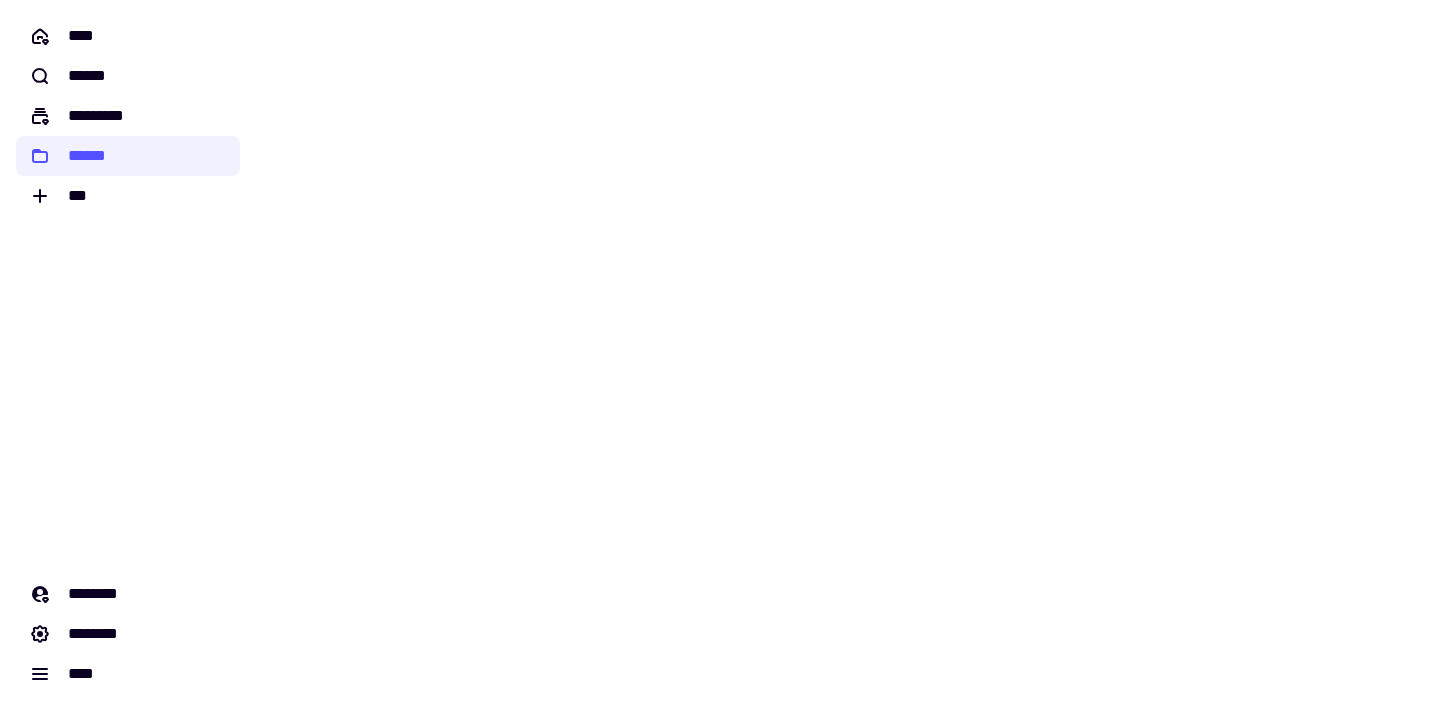 scroll, scrollTop: 0, scrollLeft: 0, axis: both 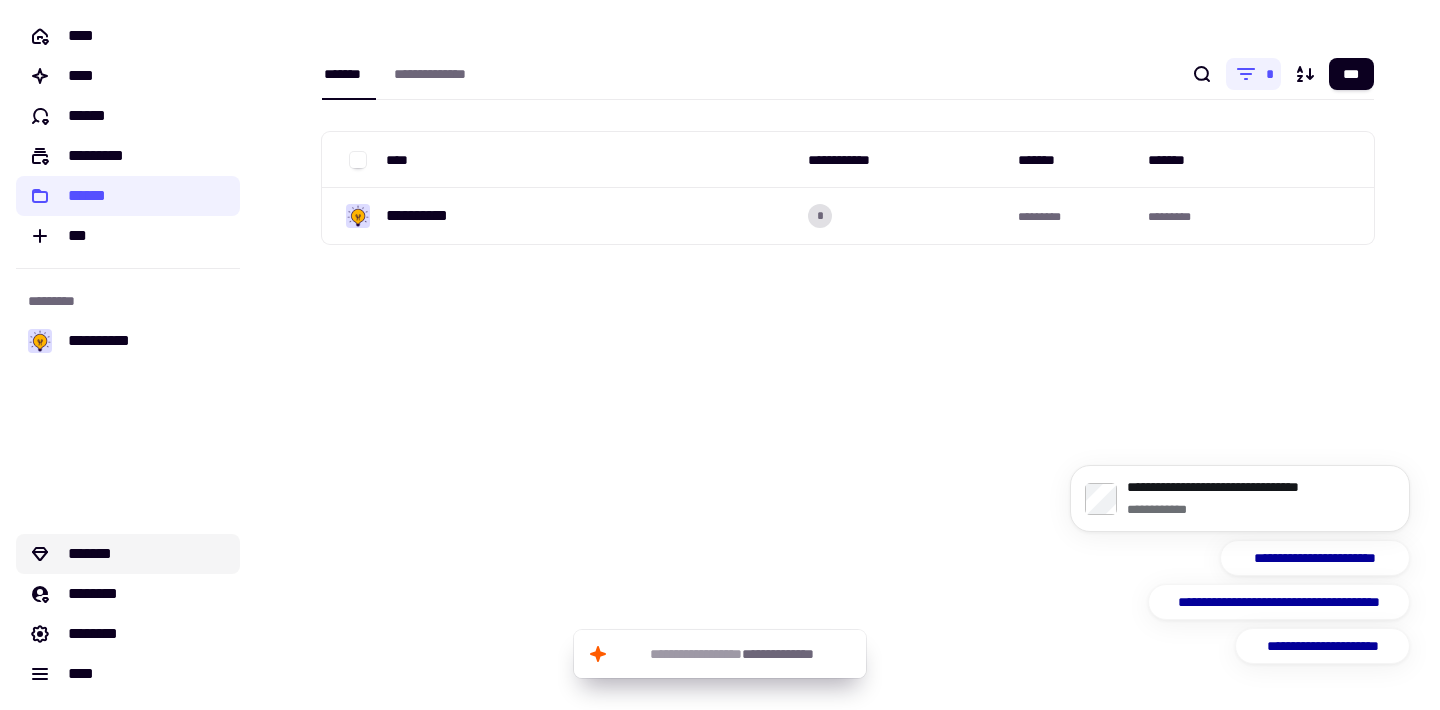 click on "*******" 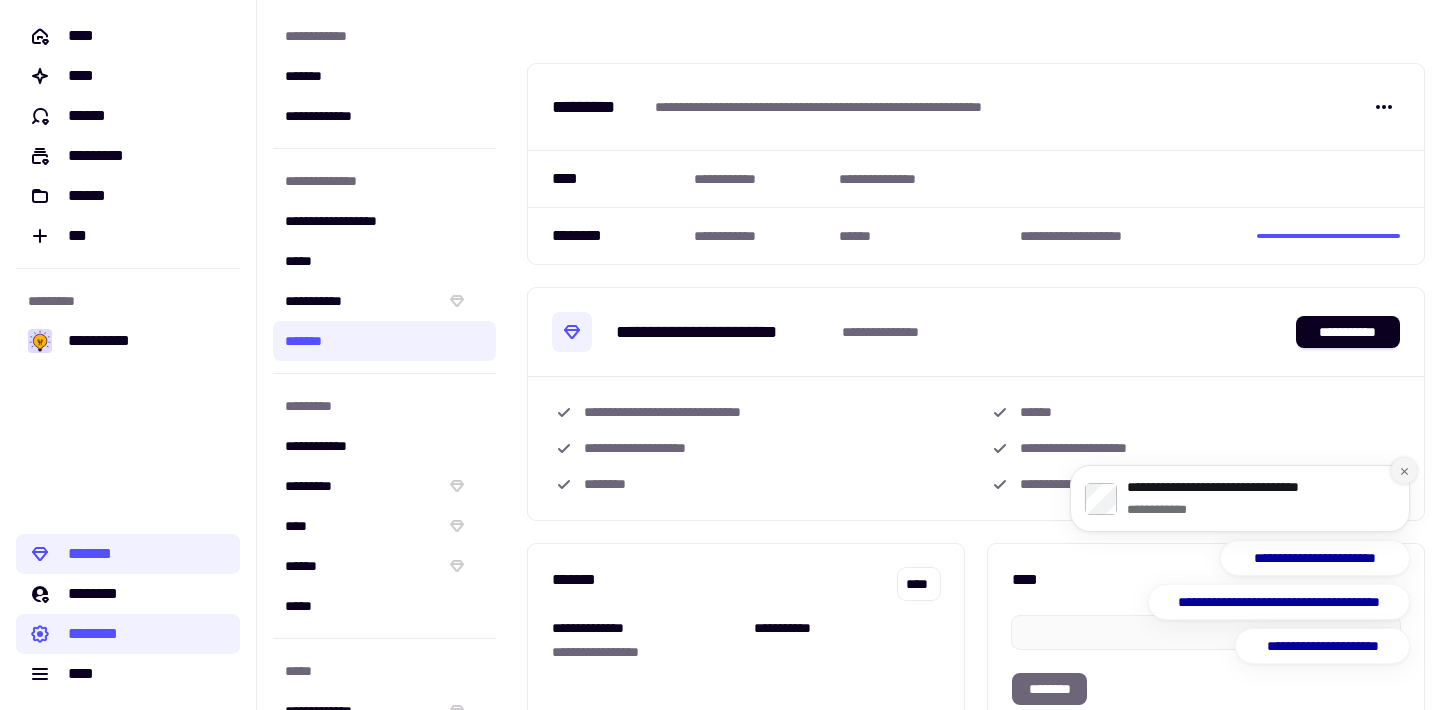 click 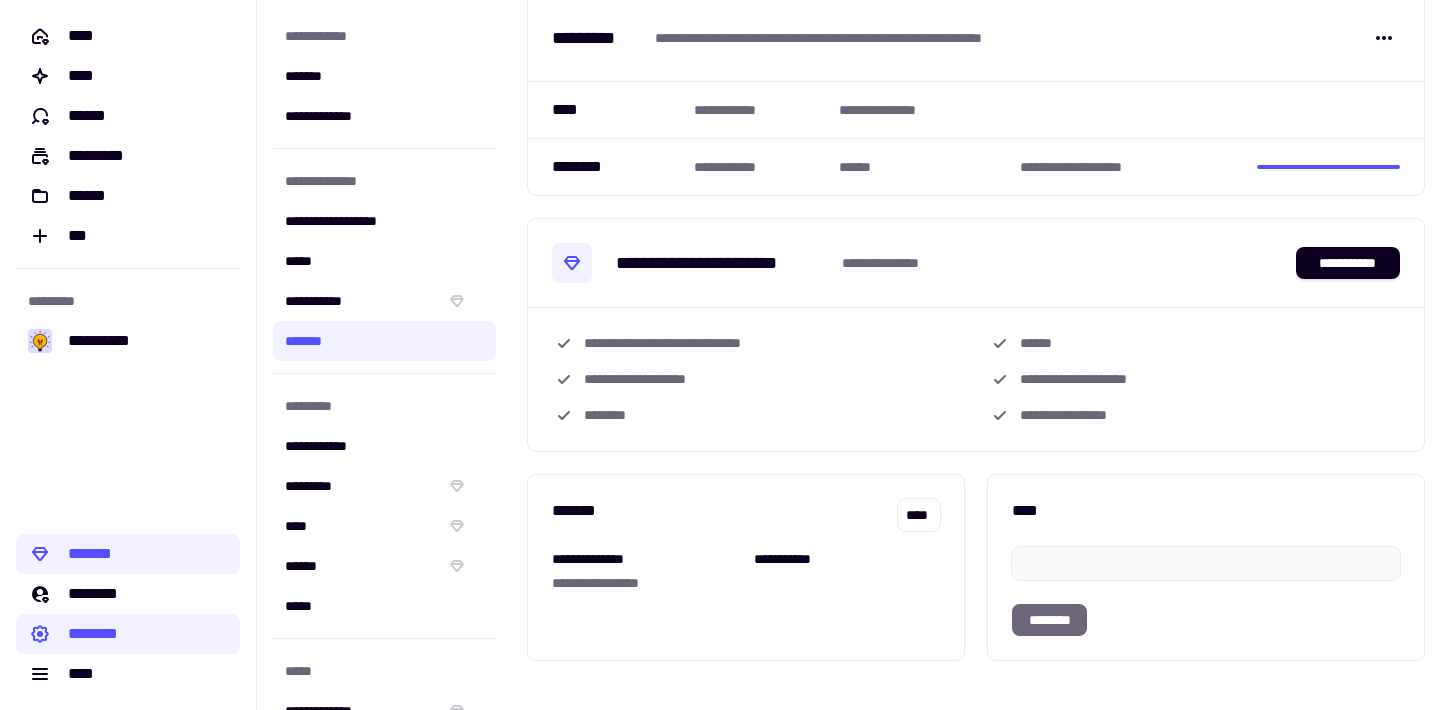 scroll, scrollTop: 121, scrollLeft: 0, axis: vertical 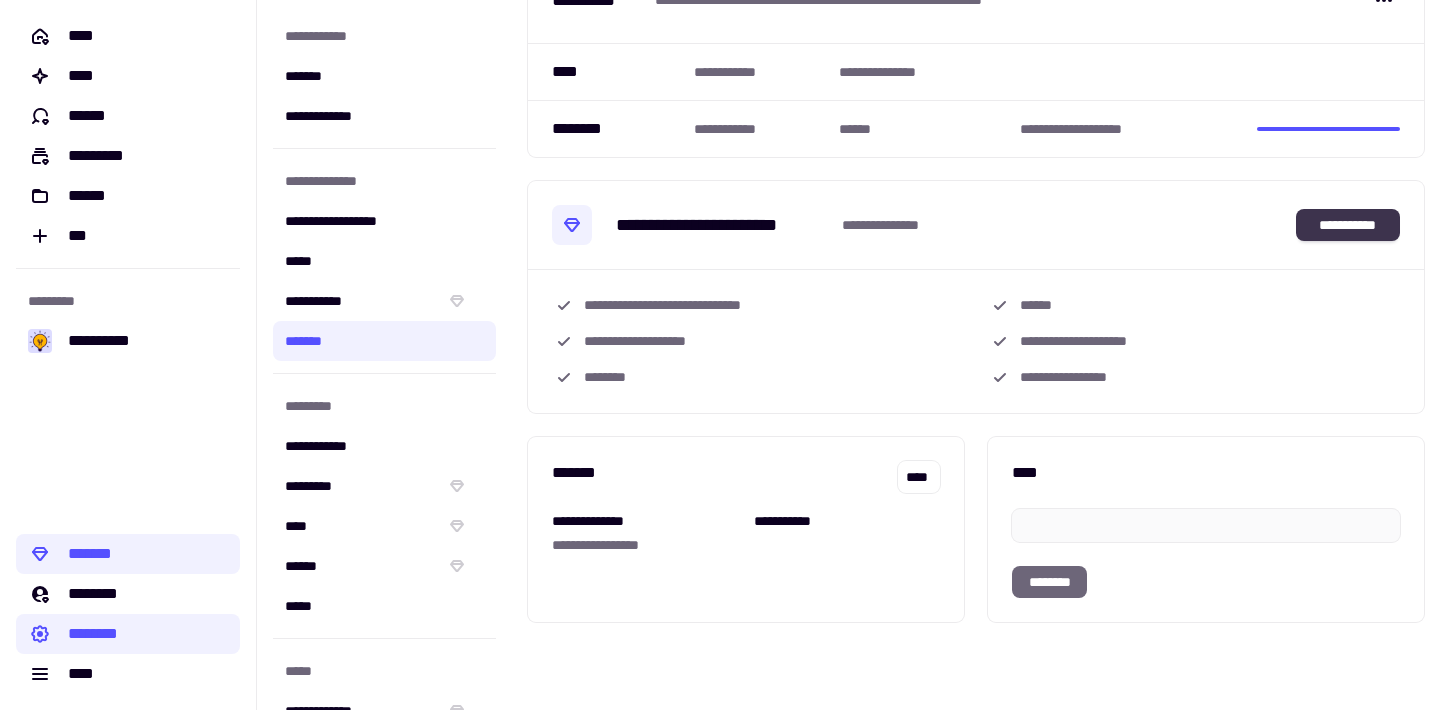 click on "**********" 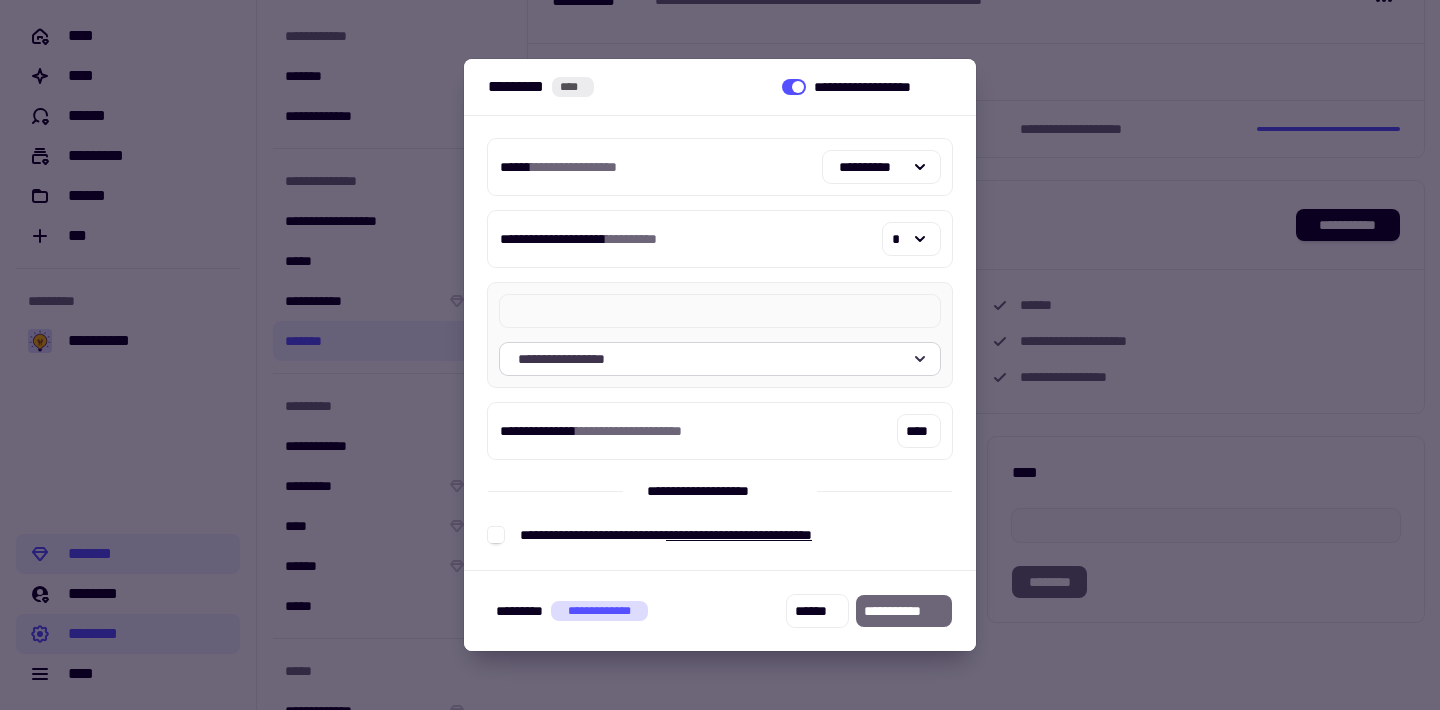 click 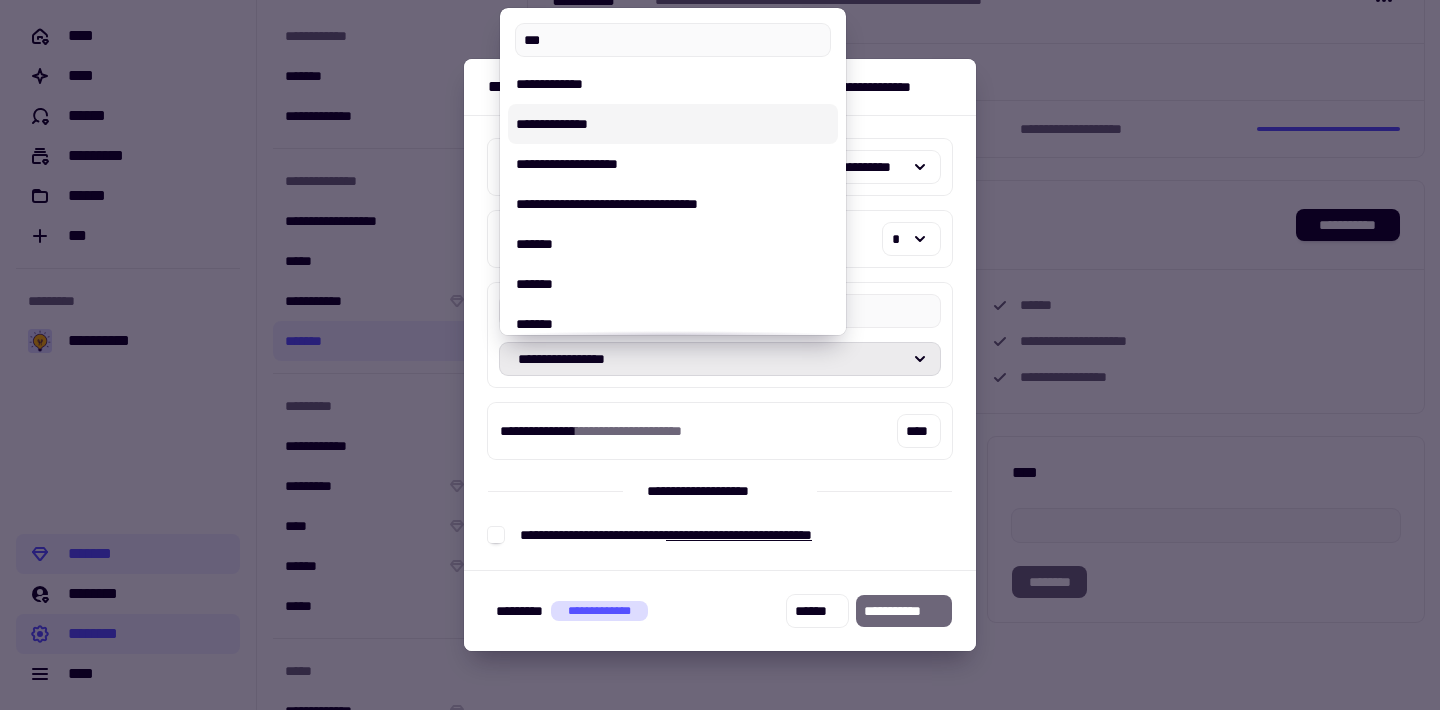 type on "***" 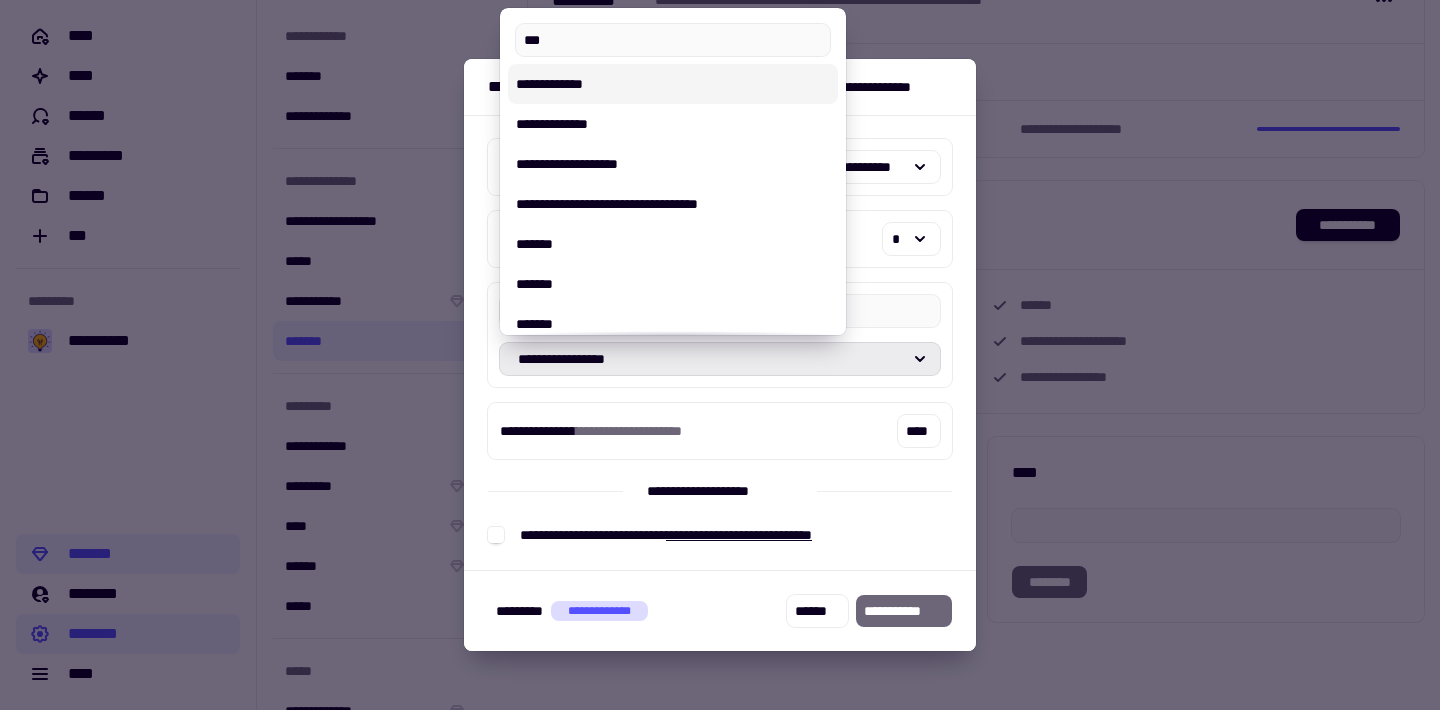click on "**********" at bounding box center [673, 84] 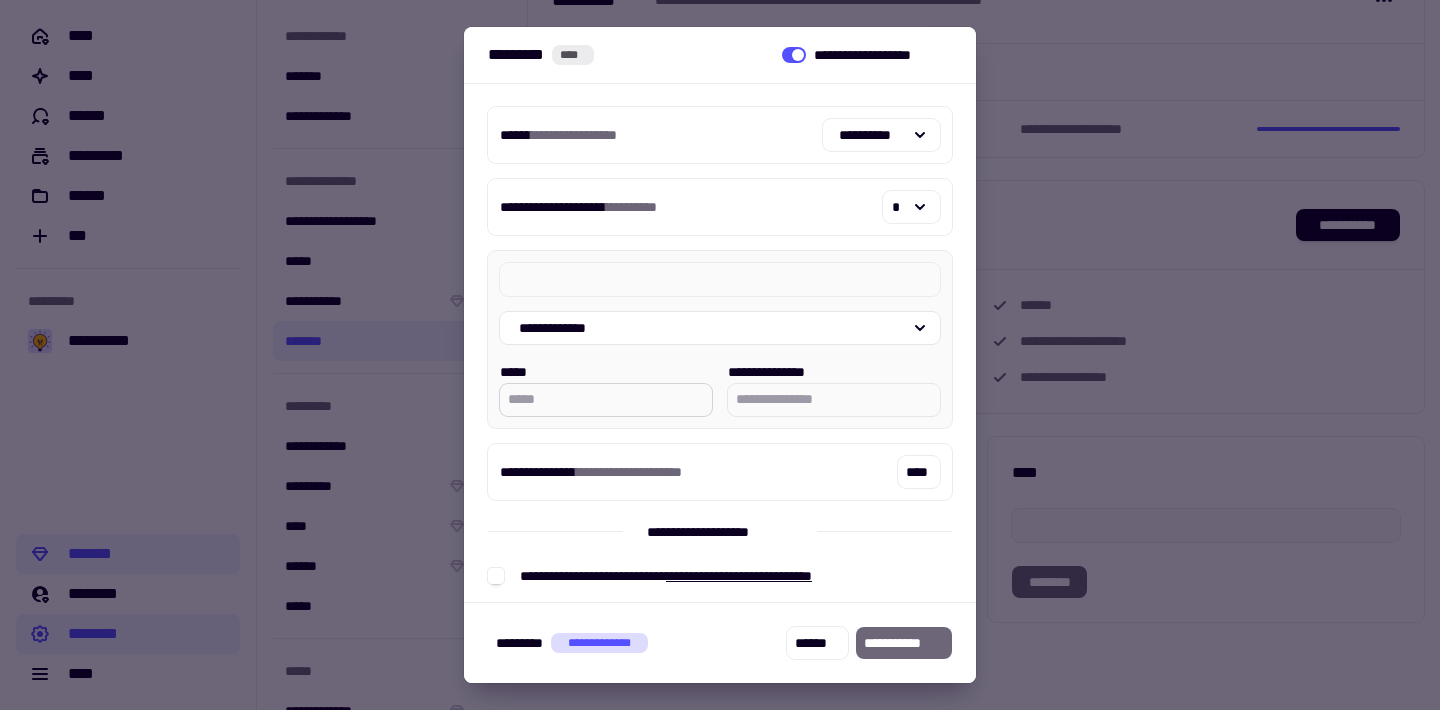 click on "*****" at bounding box center [606, 400] 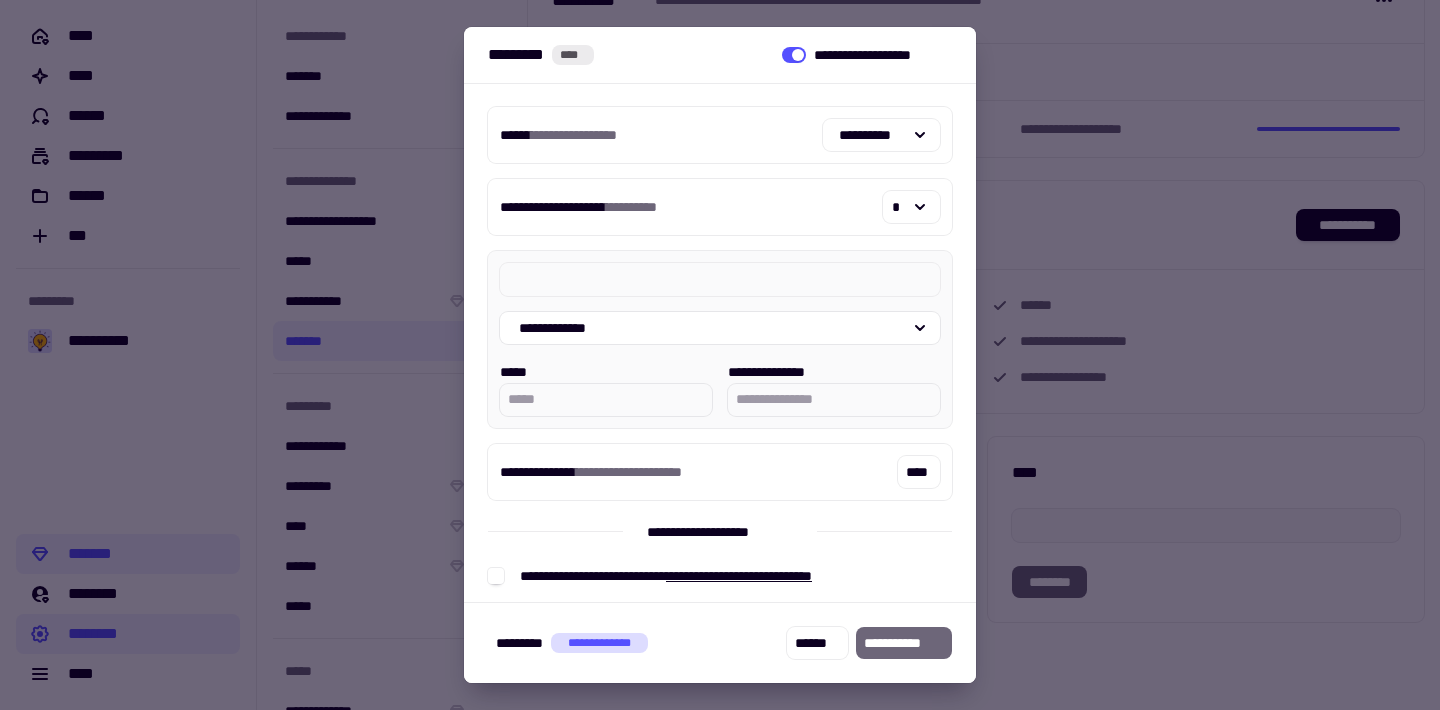type on "********" 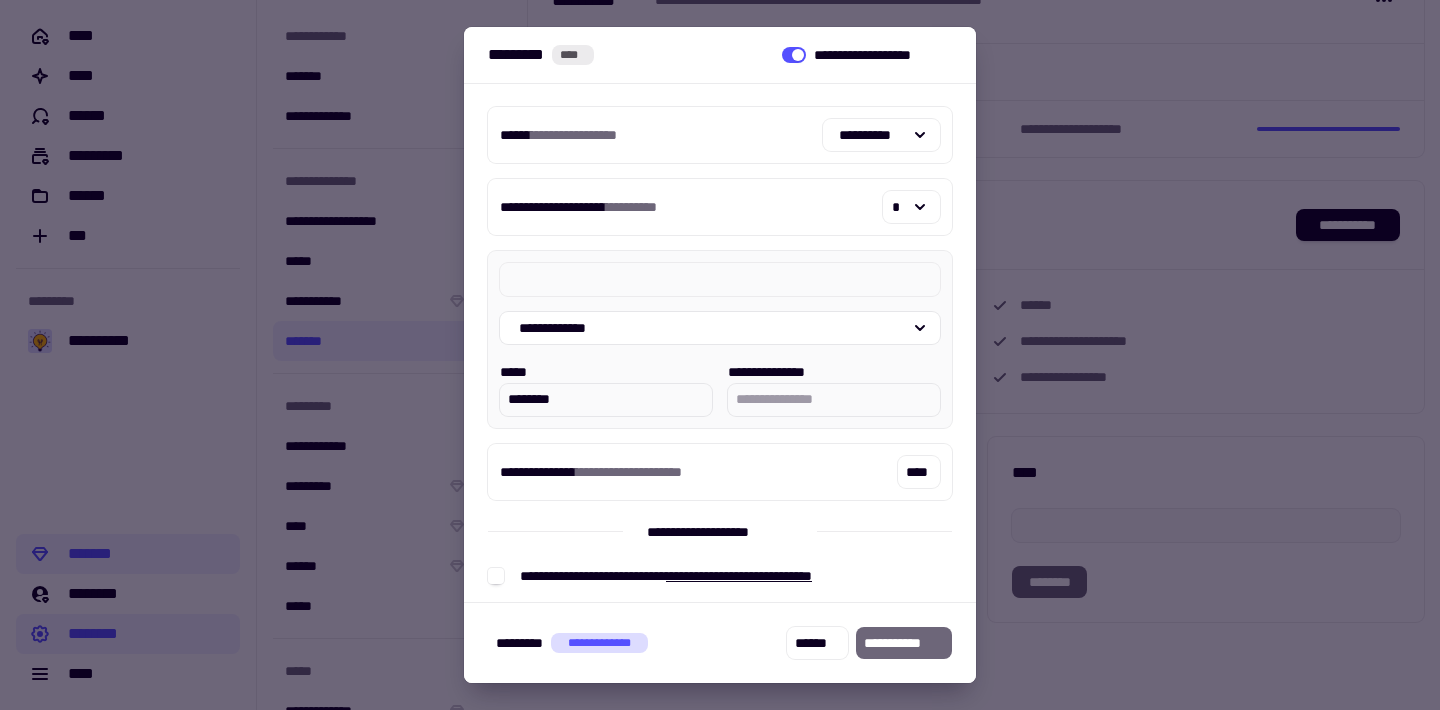type on "*****" 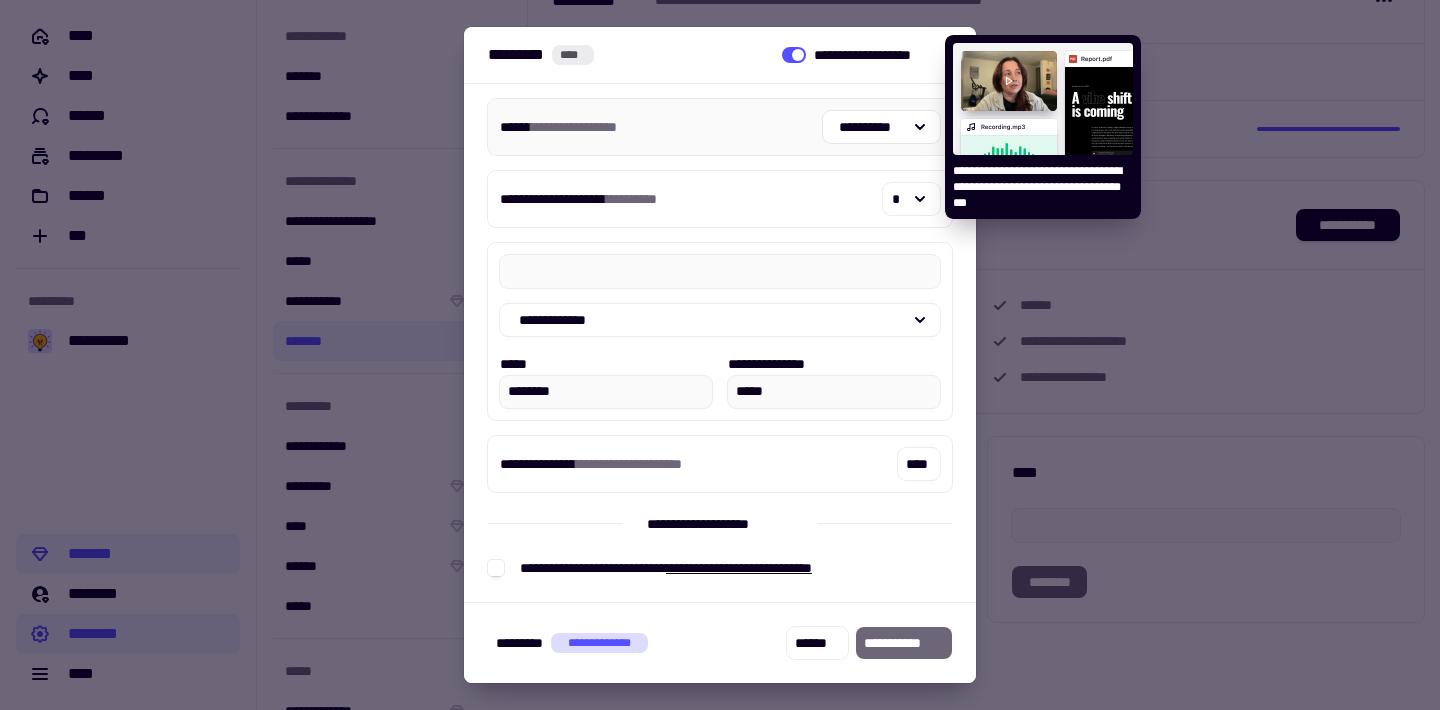 scroll, scrollTop: 0, scrollLeft: 0, axis: both 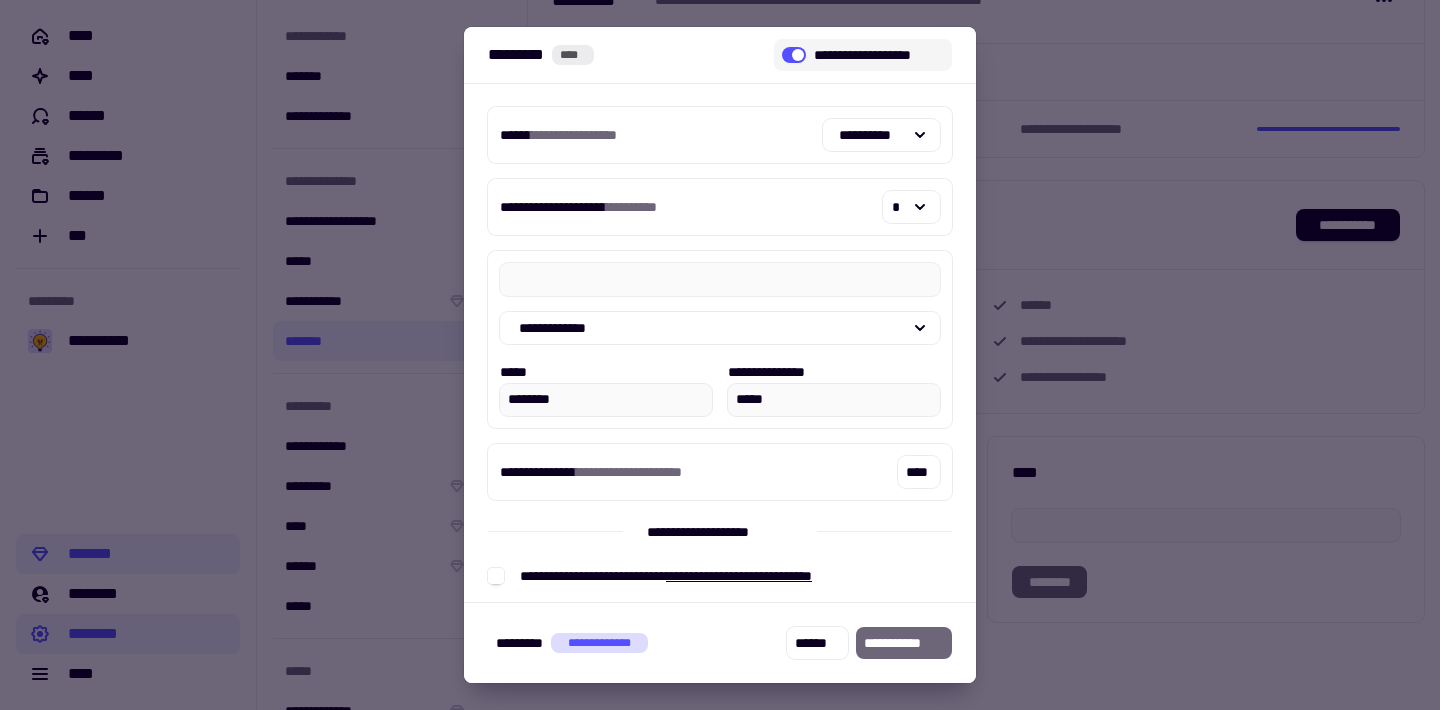 click 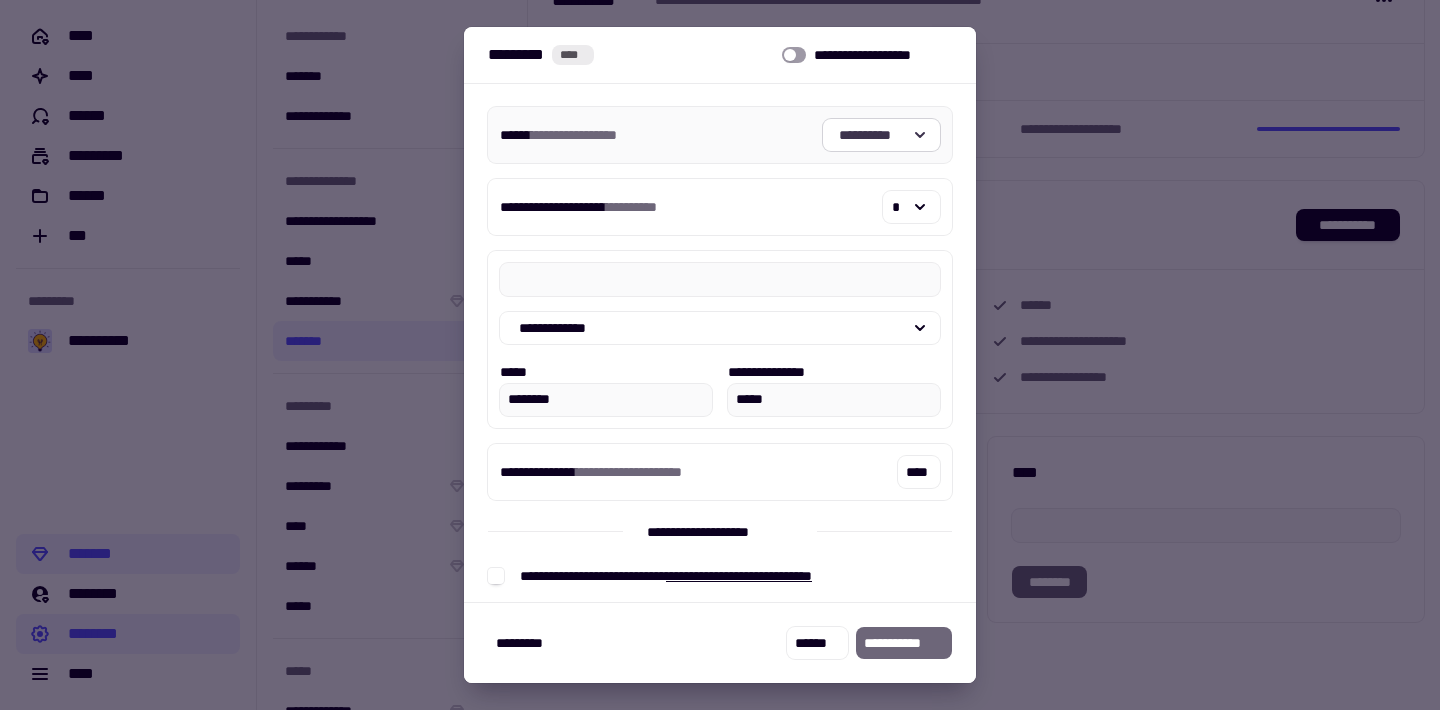click 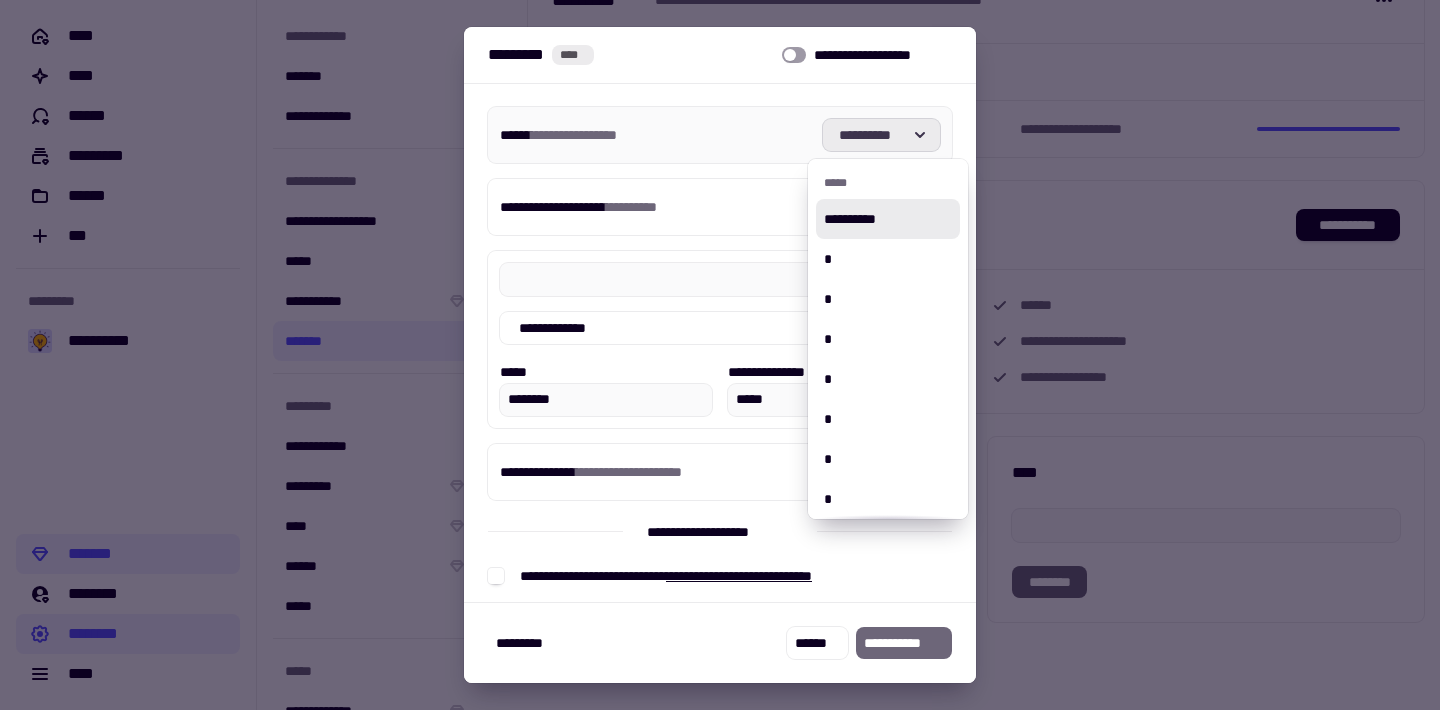 click 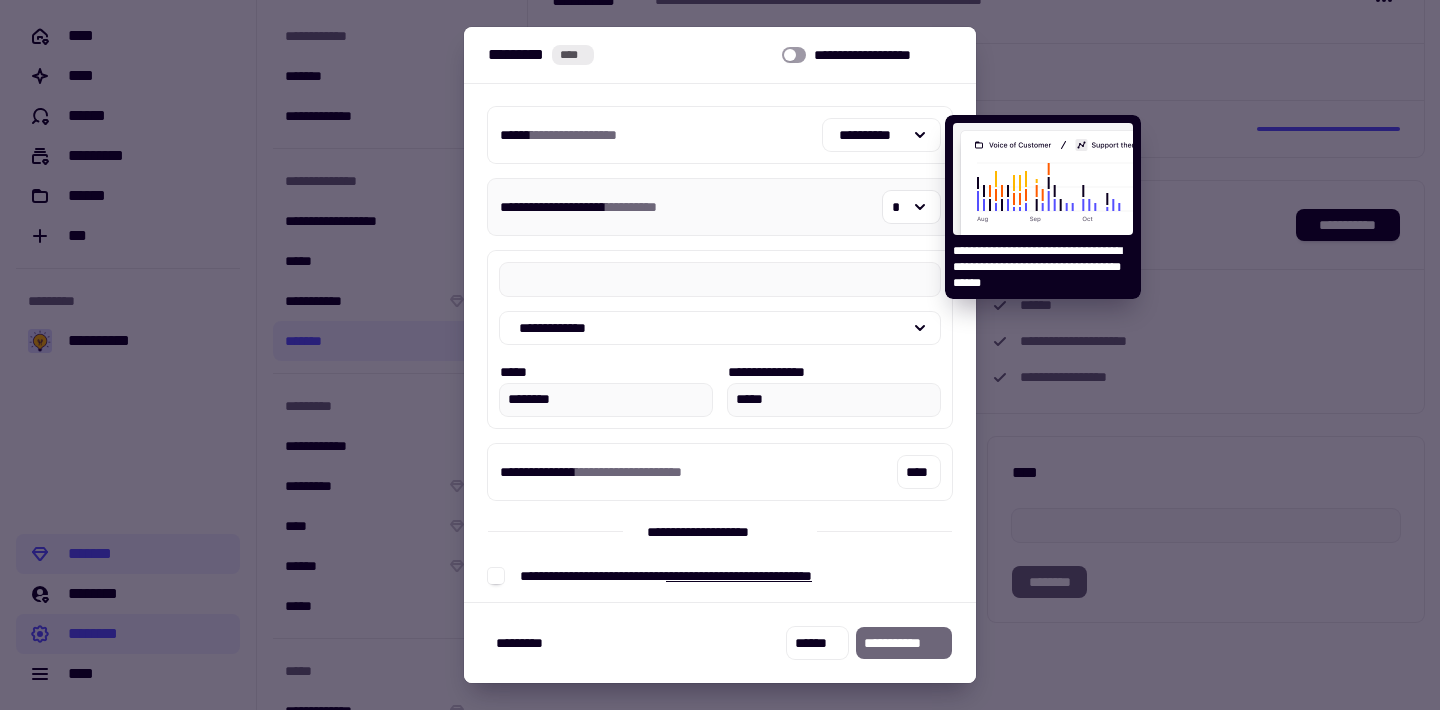 scroll, scrollTop: 9, scrollLeft: 0, axis: vertical 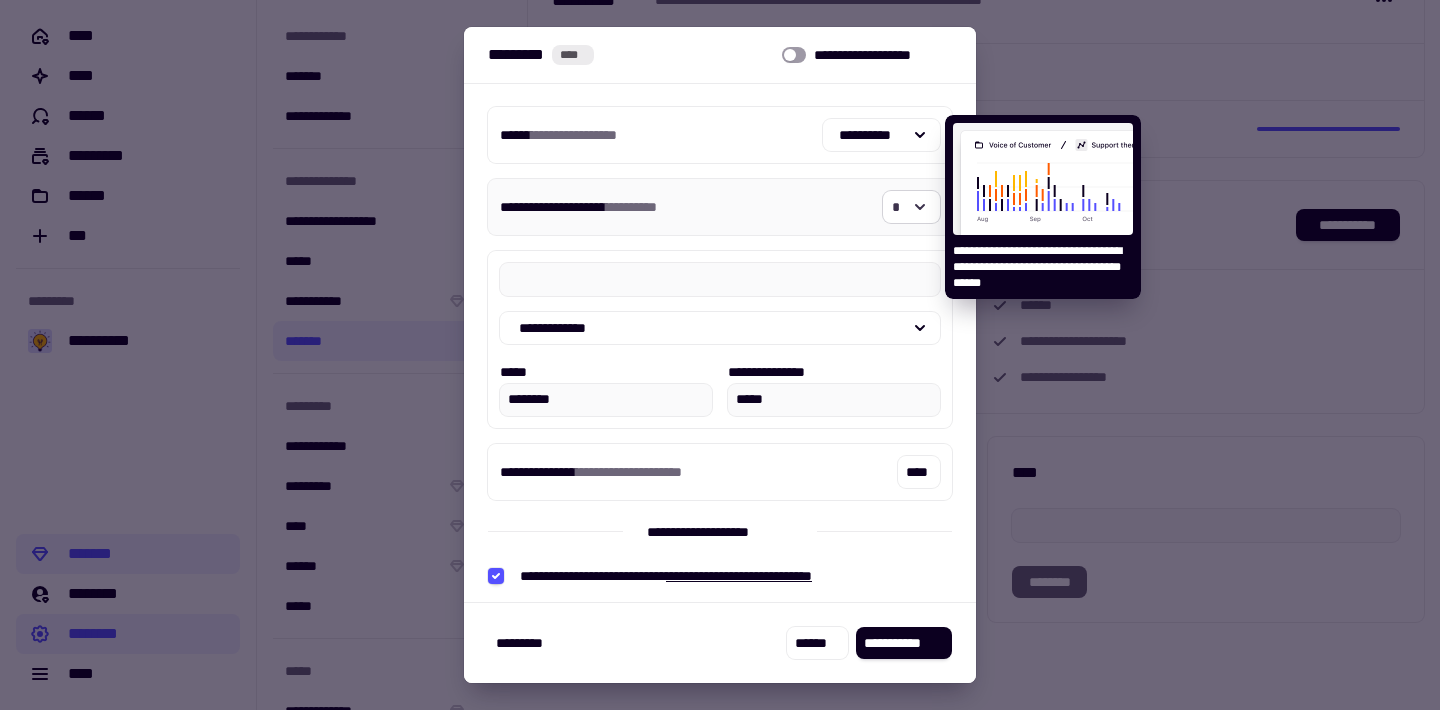 click 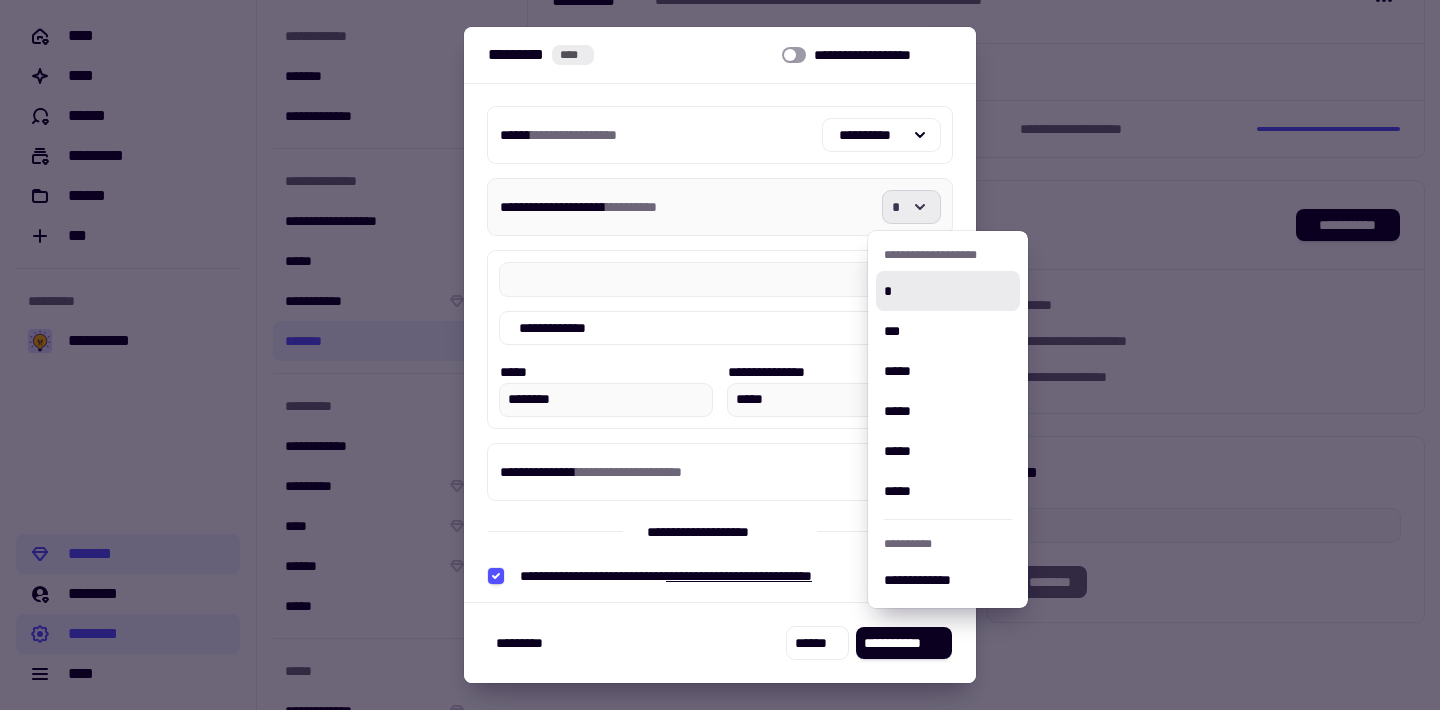 click 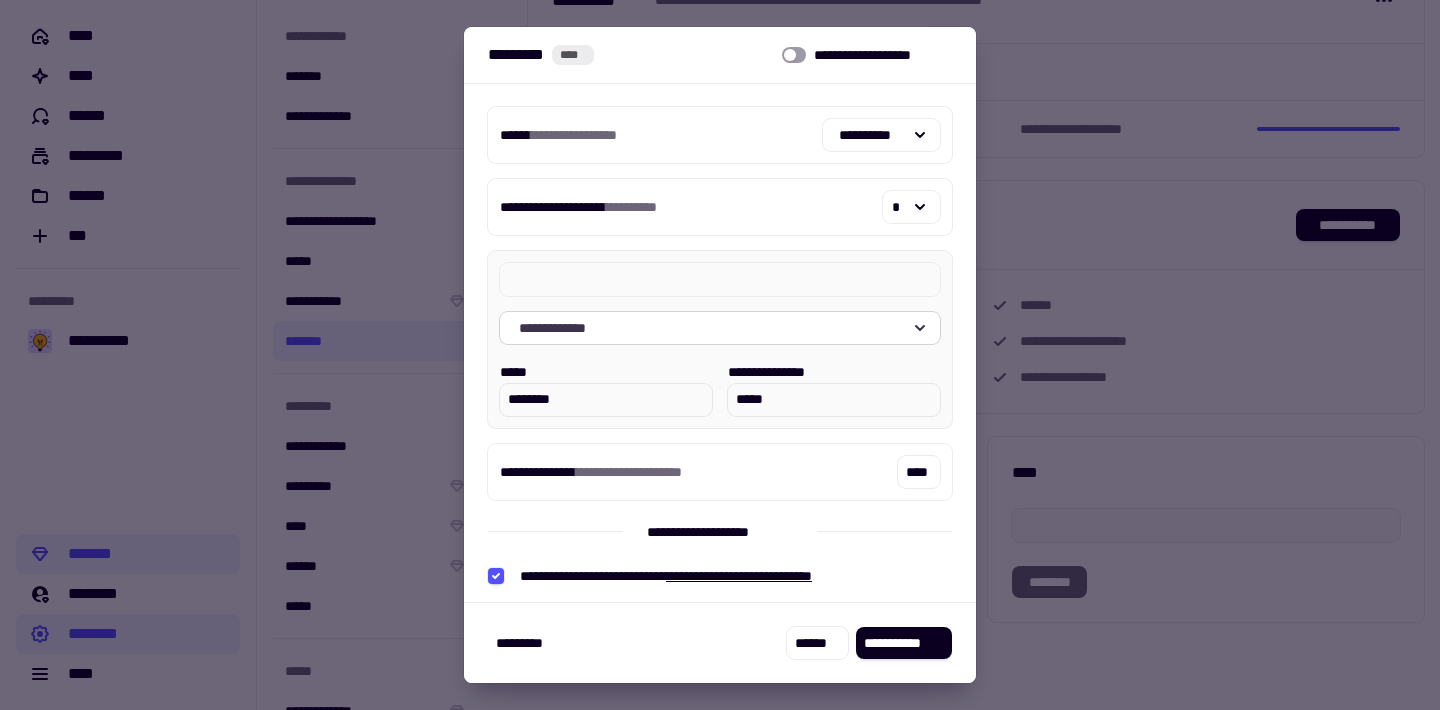 scroll, scrollTop: 9, scrollLeft: 0, axis: vertical 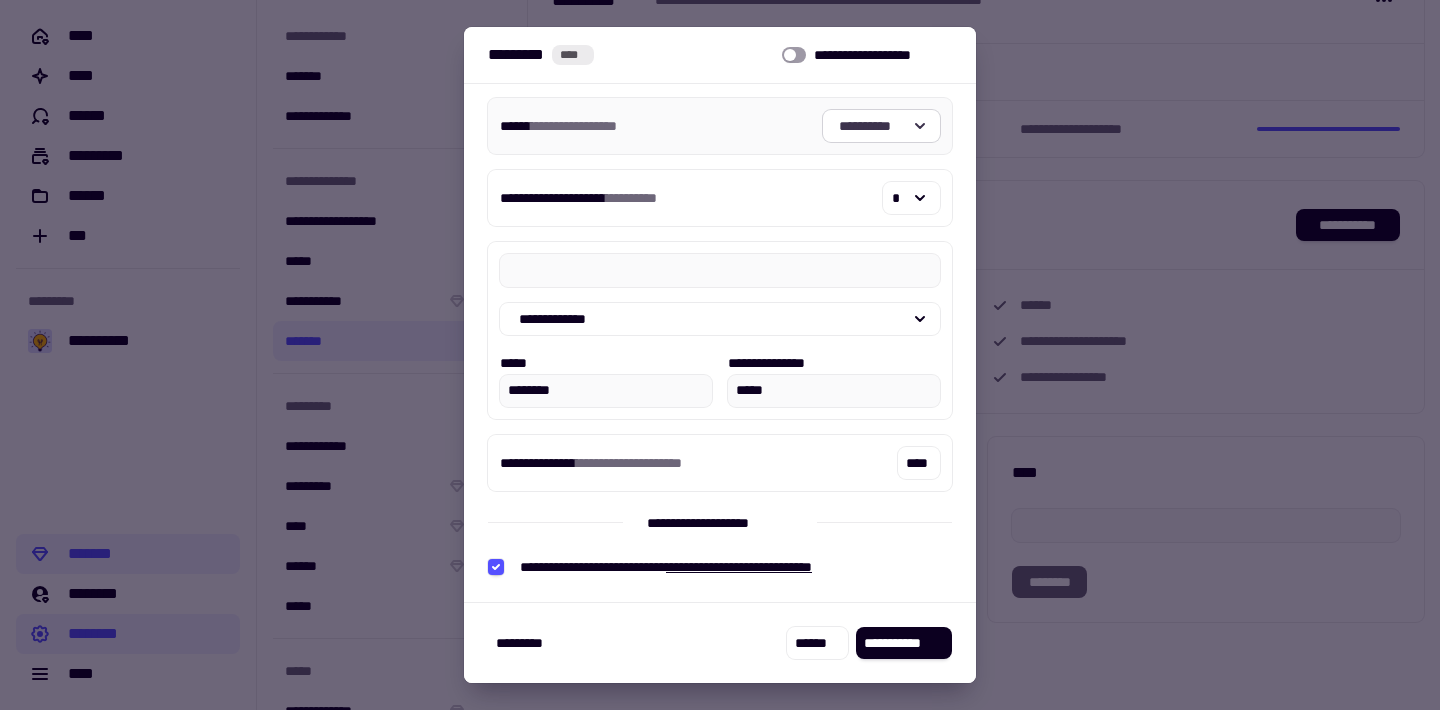 click 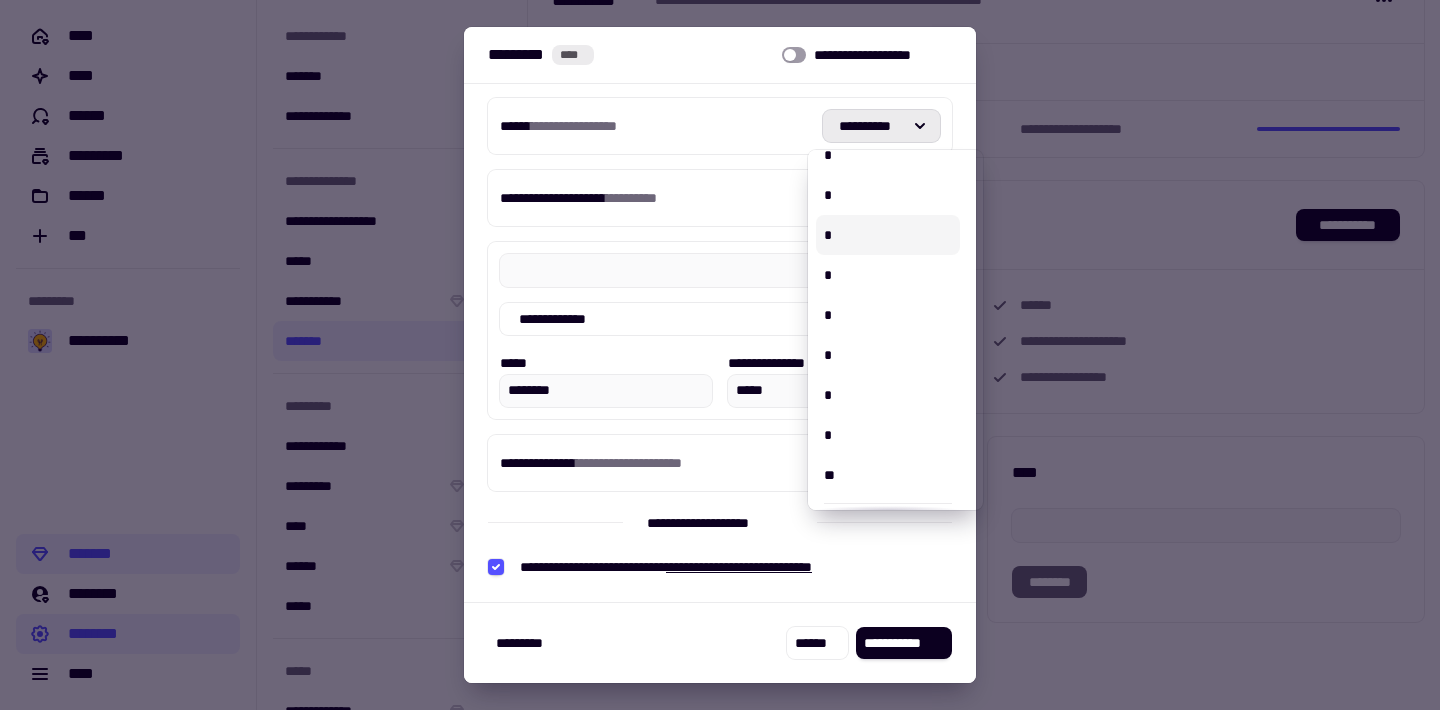 scroll, scrollTop: 217, scrollLeft: 0, axis: vertical 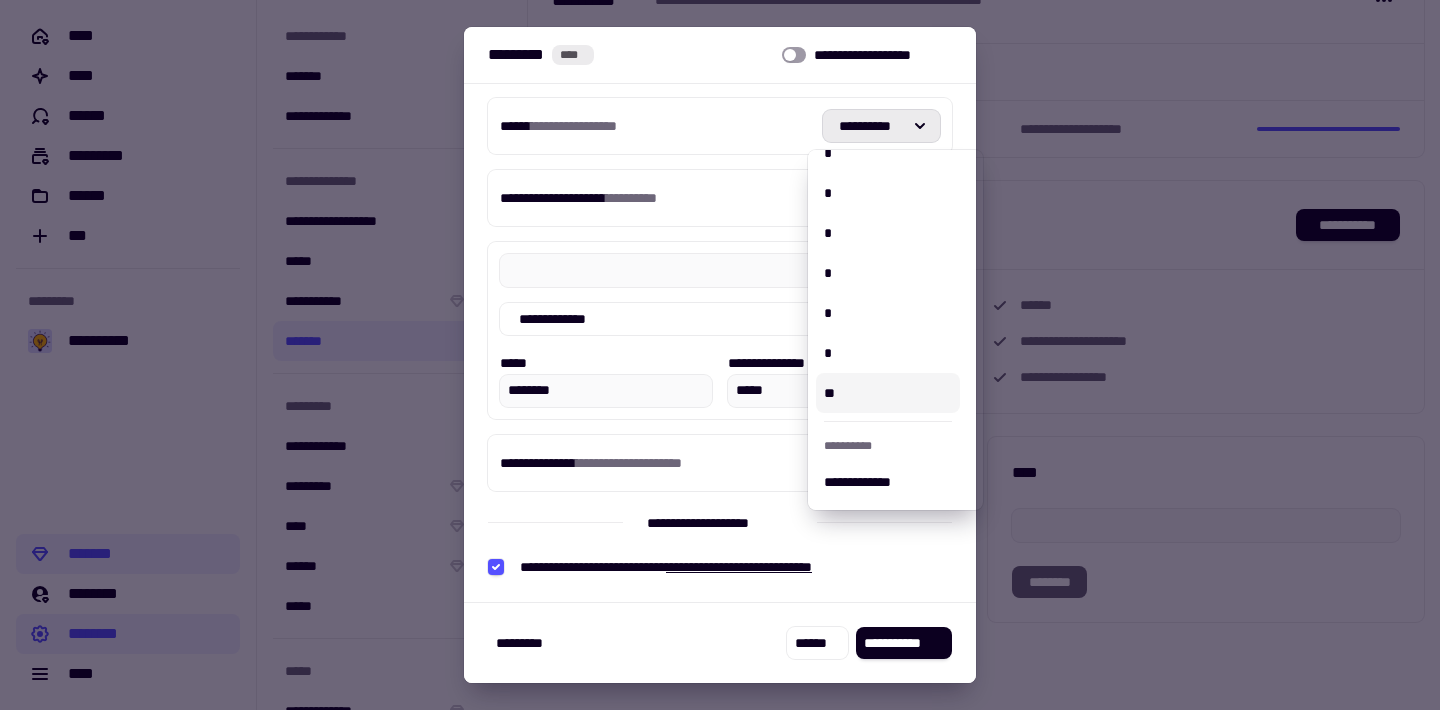 click on "**" at bounding box center (888, 393) 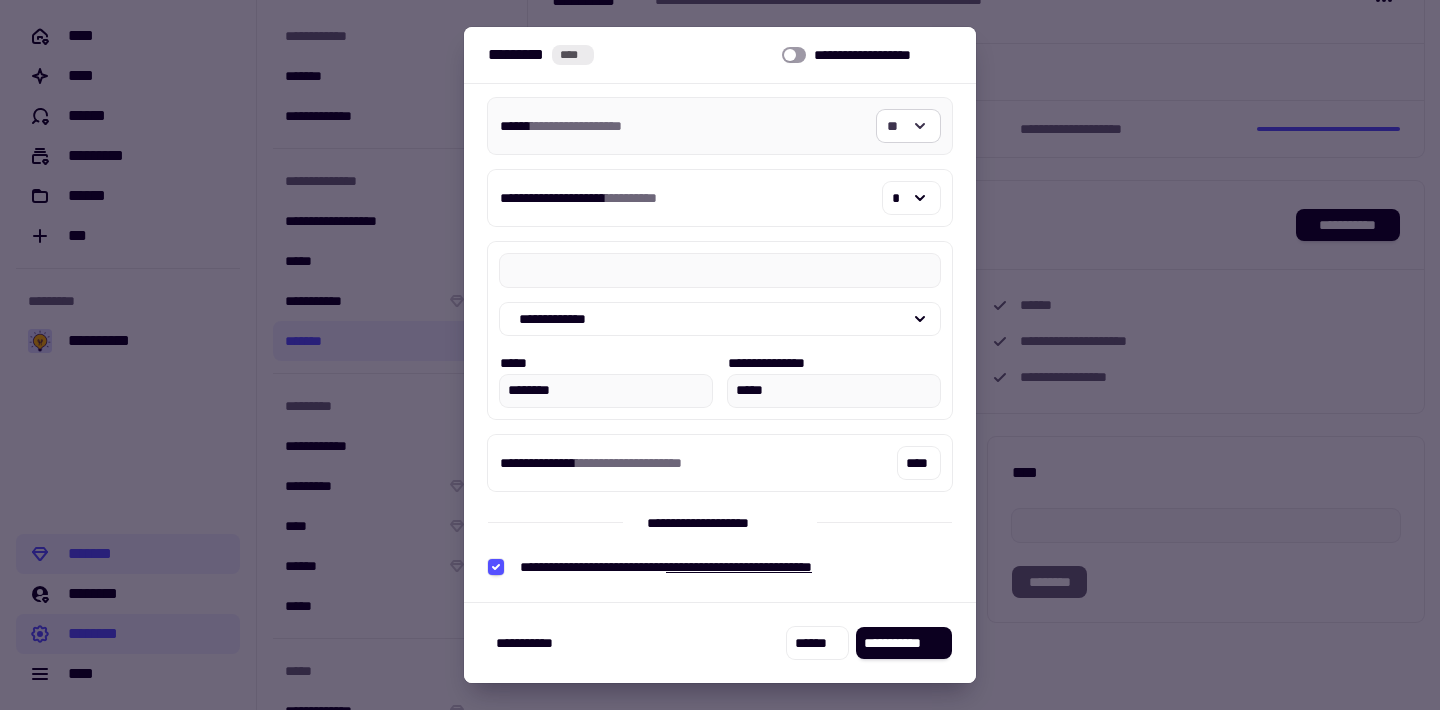 click 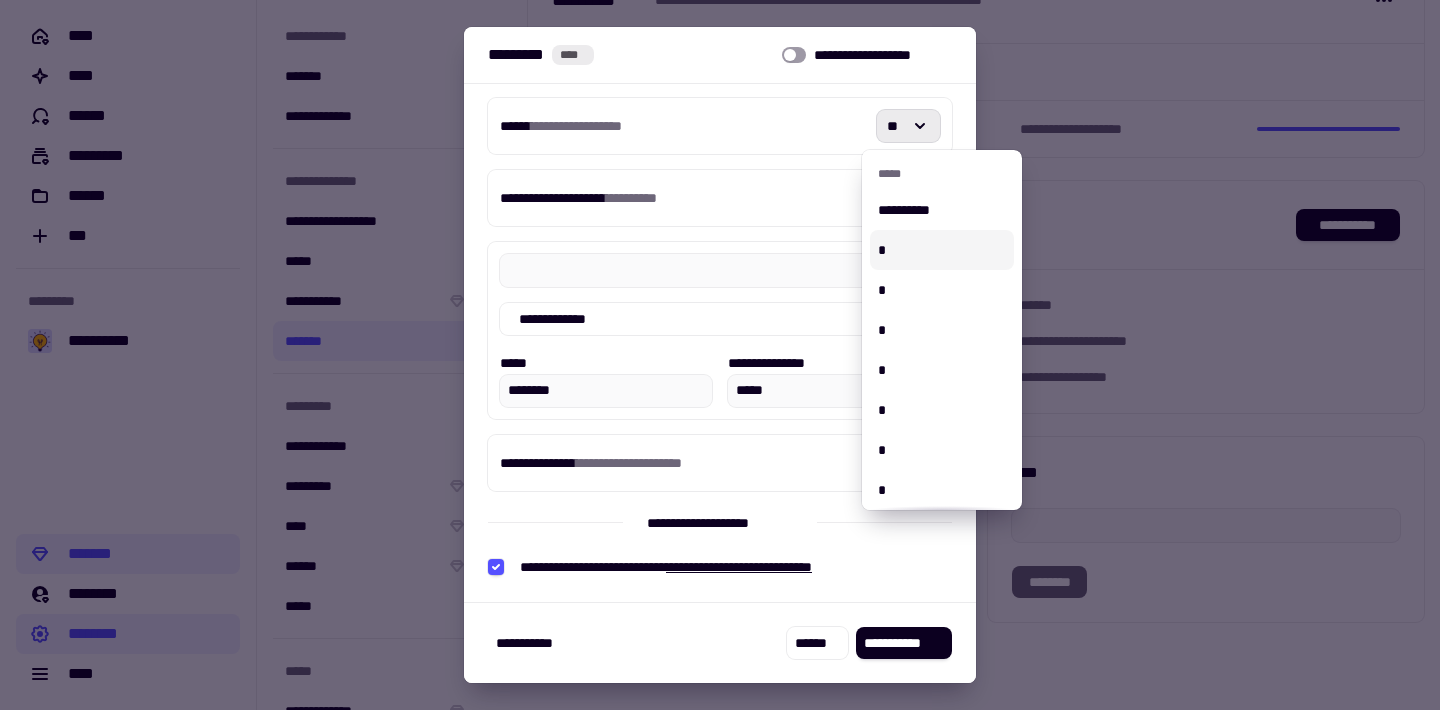 click on "*" at bounding box center (942, 250) 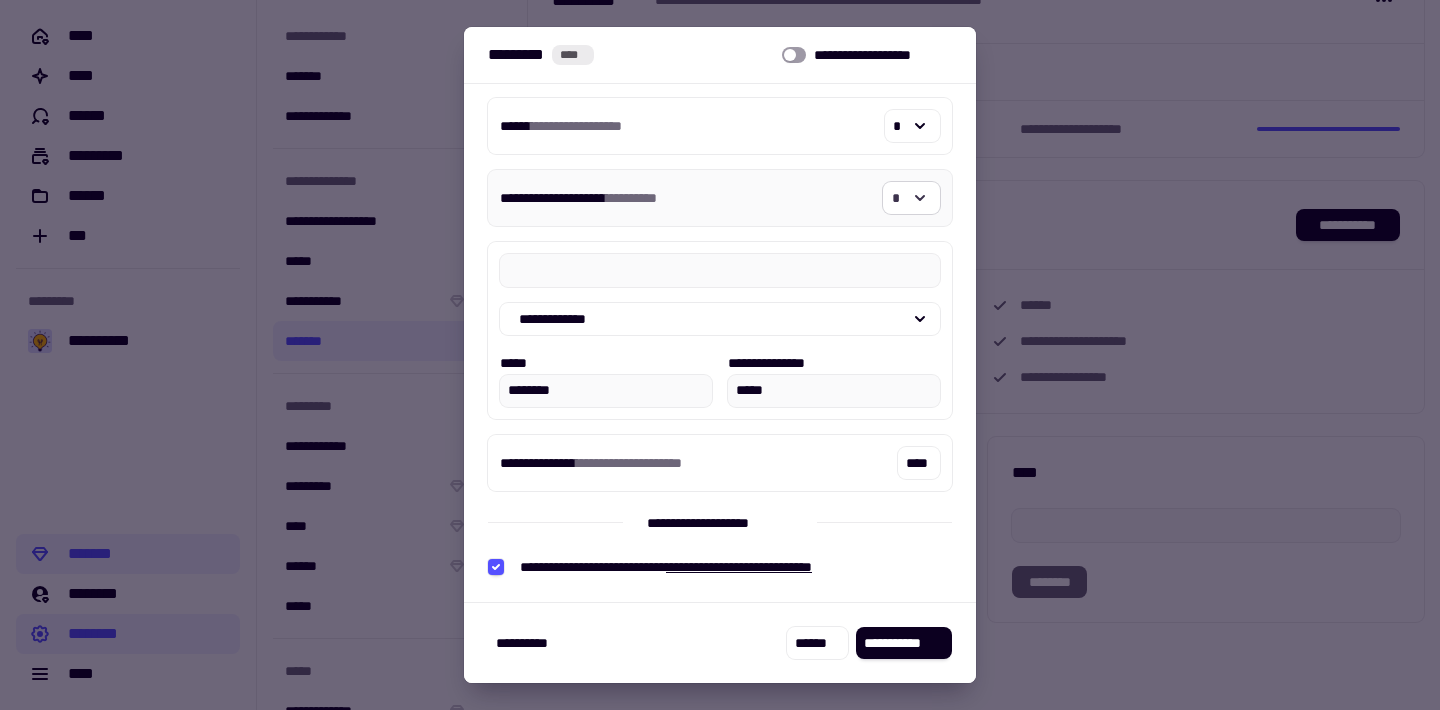 click 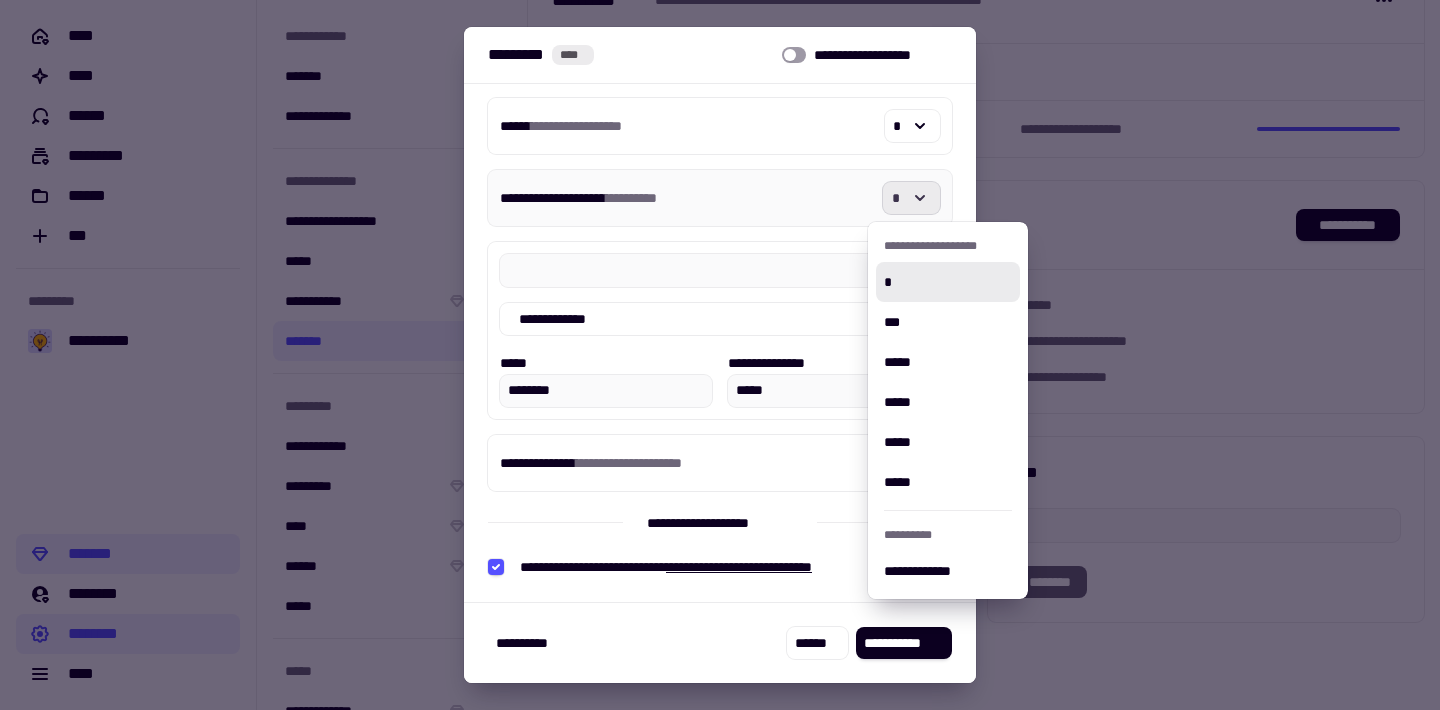click 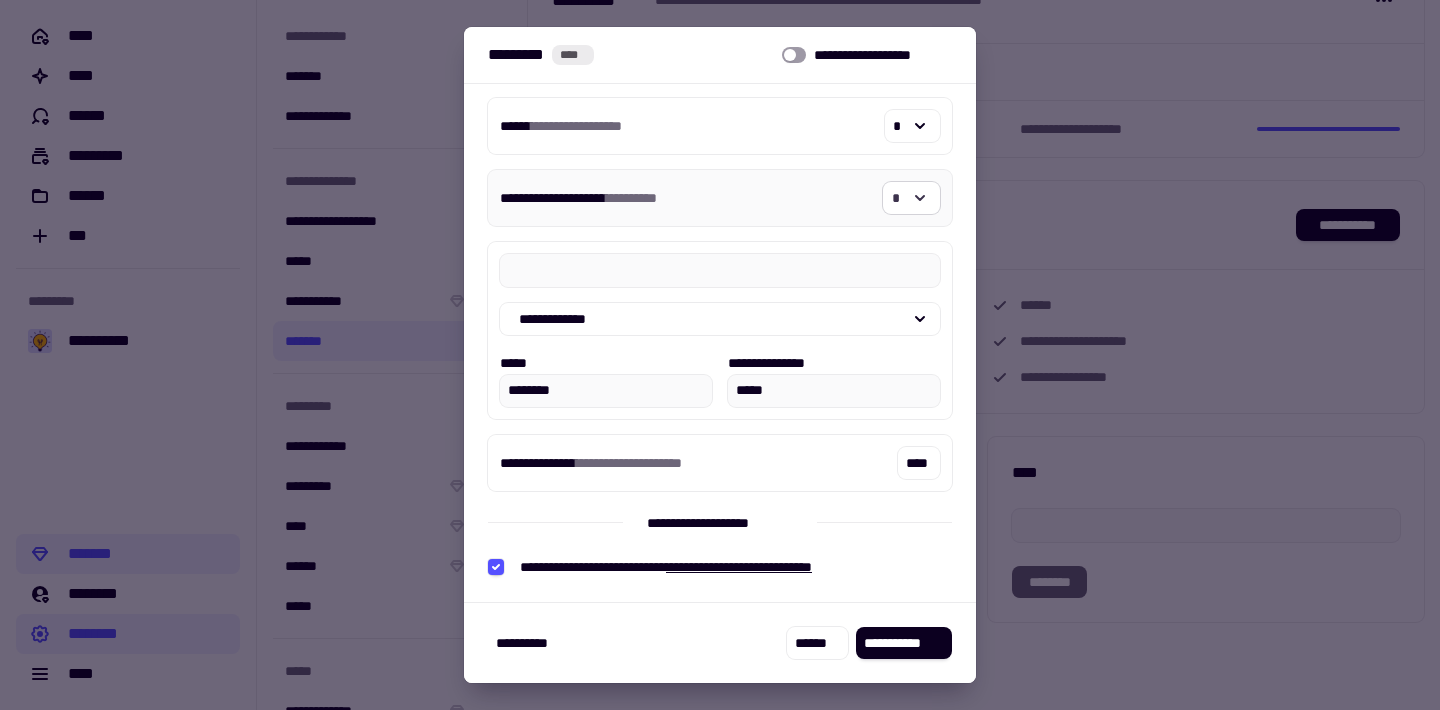 click 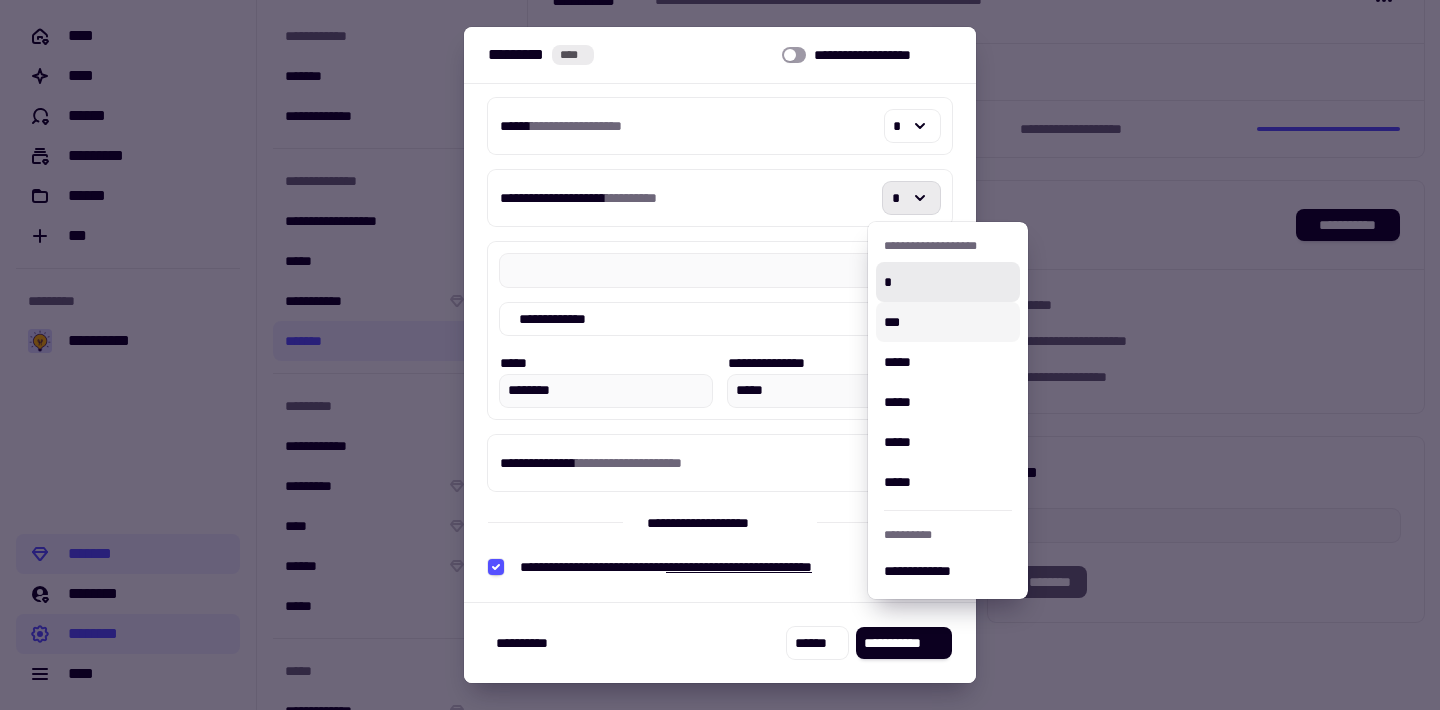 click on "***" at bounding box center (948, 322) 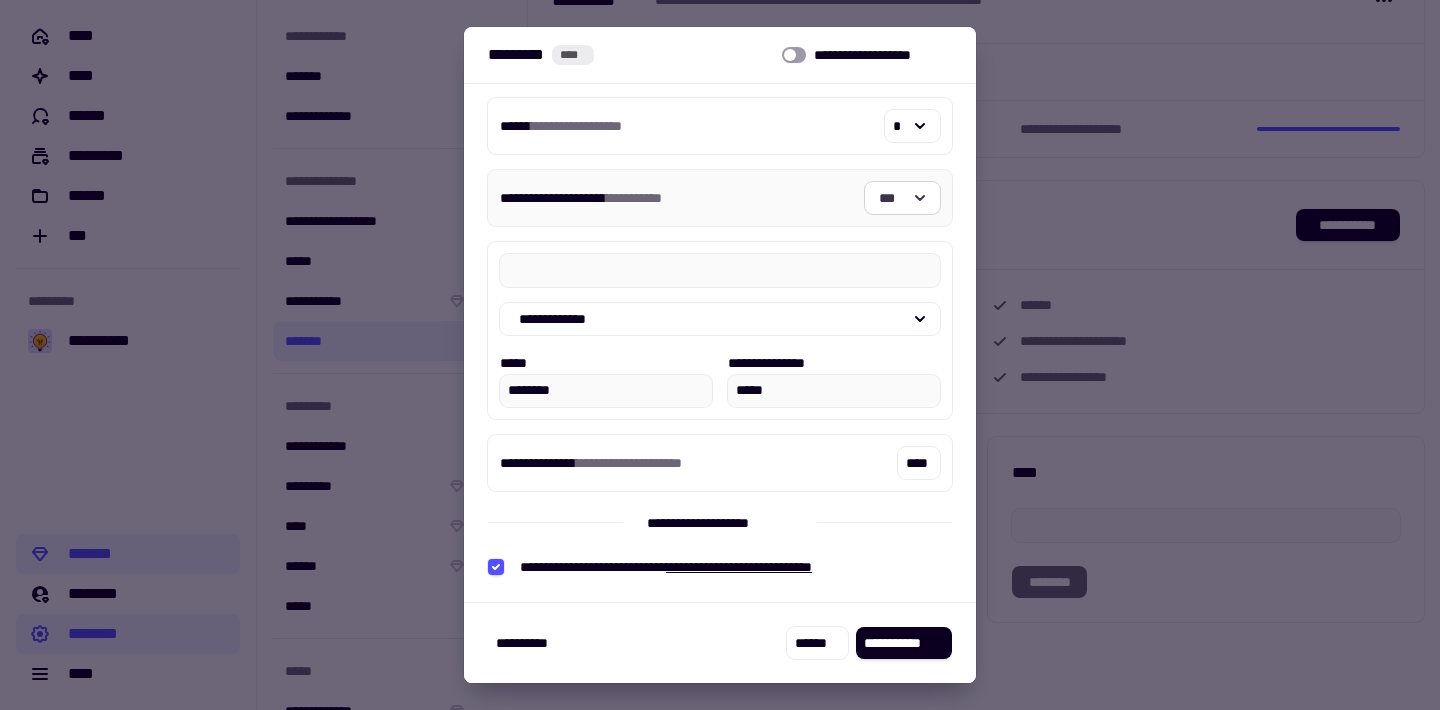 click 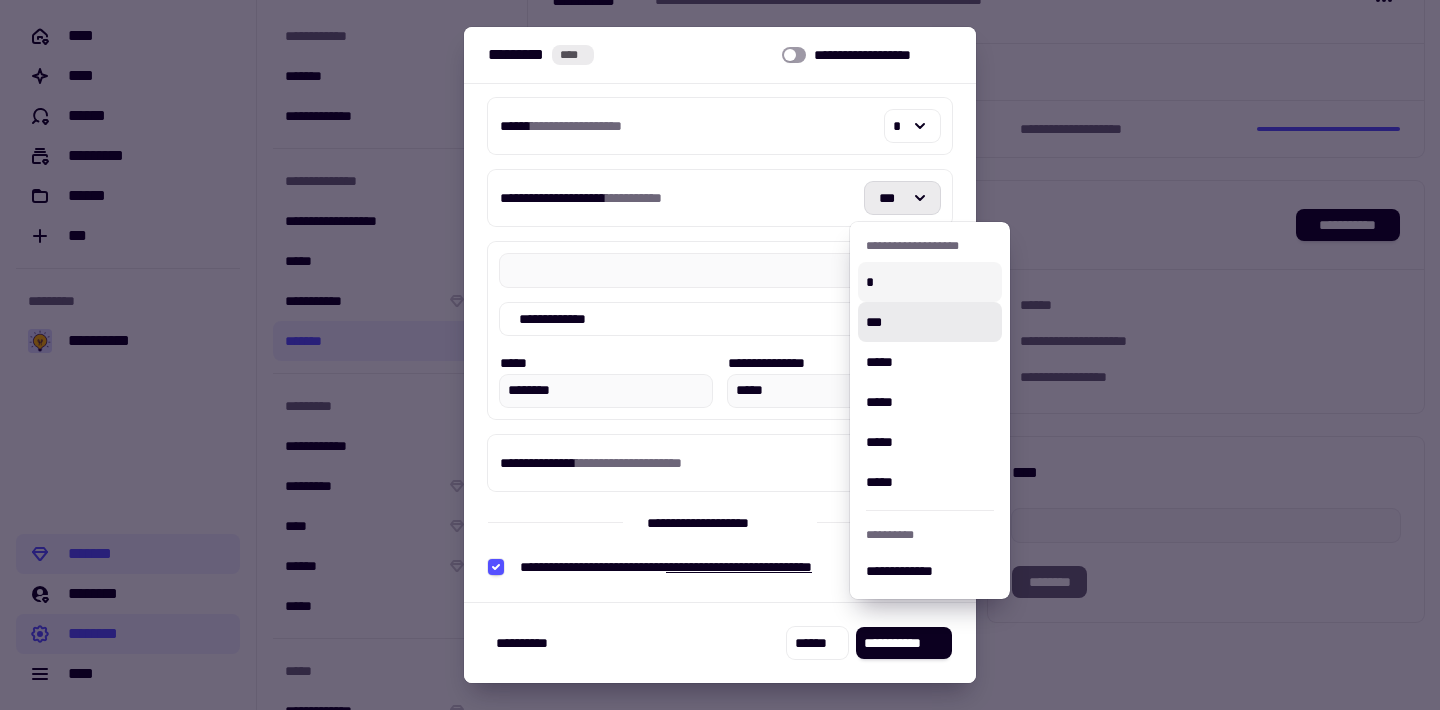 click on "*" at bounding box center [930, 282] 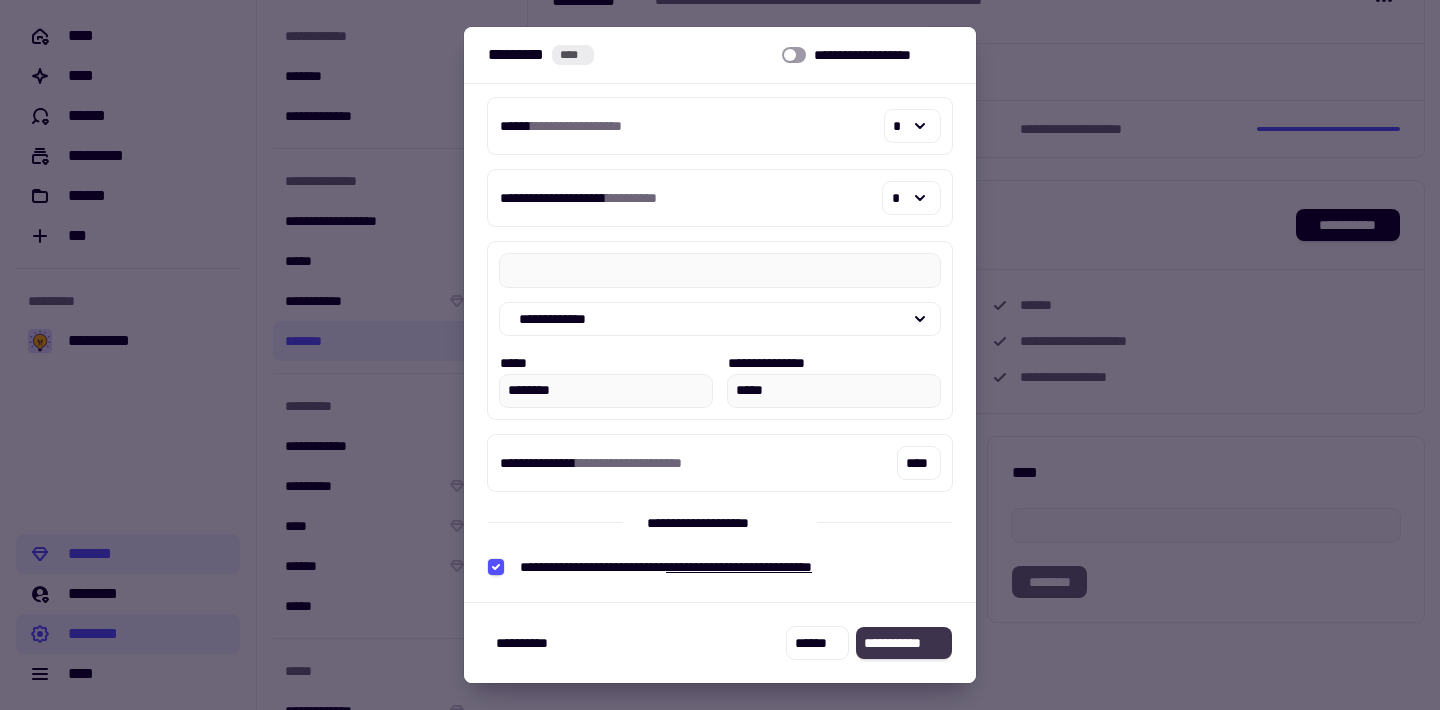 click on "**********" at bounding box center [904, 643] 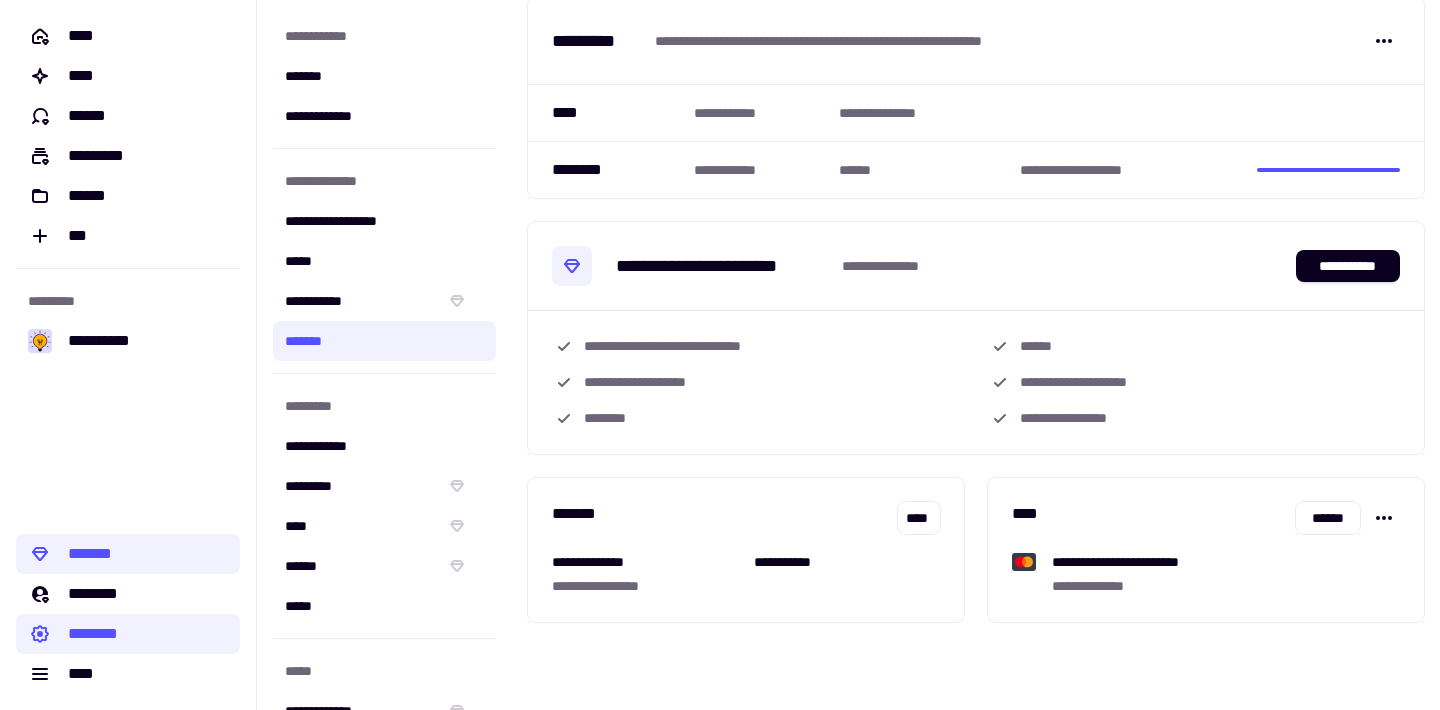 scroll, scrollTop: 81, scrollLeft: 0, axis: vertical 